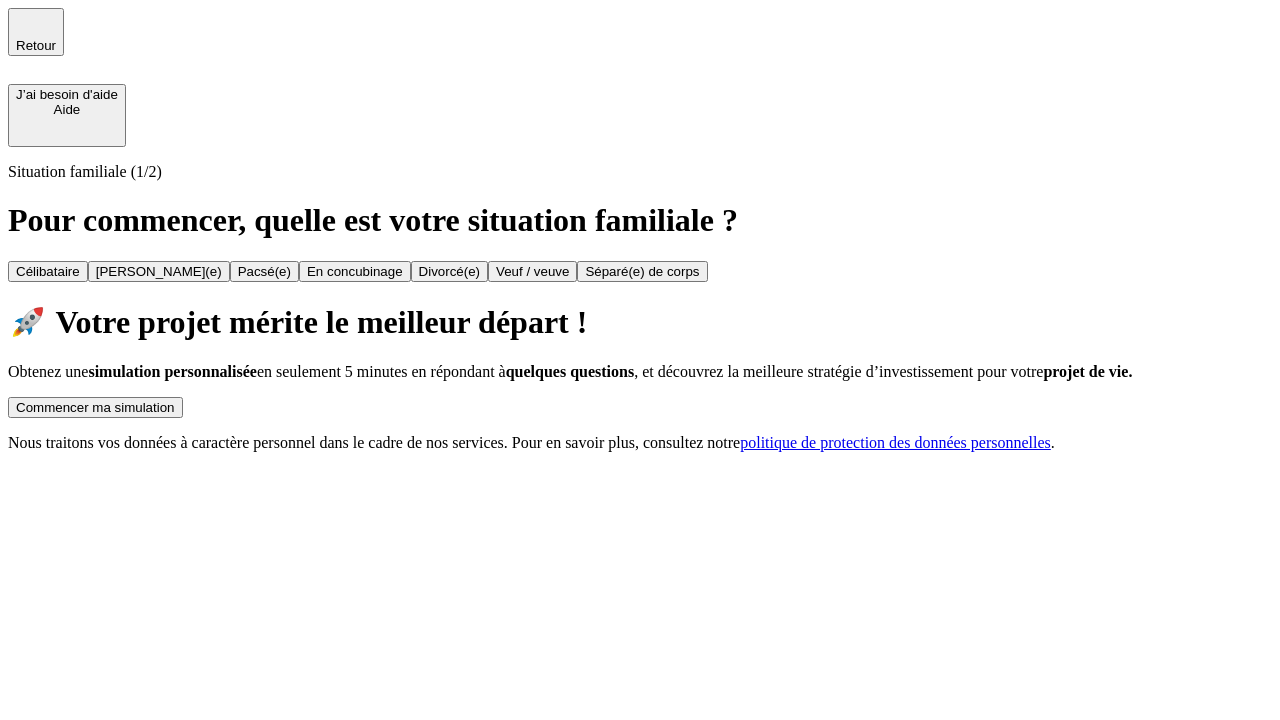 scroll, scrollTop: 0, scrollLeft: 0, axis: both 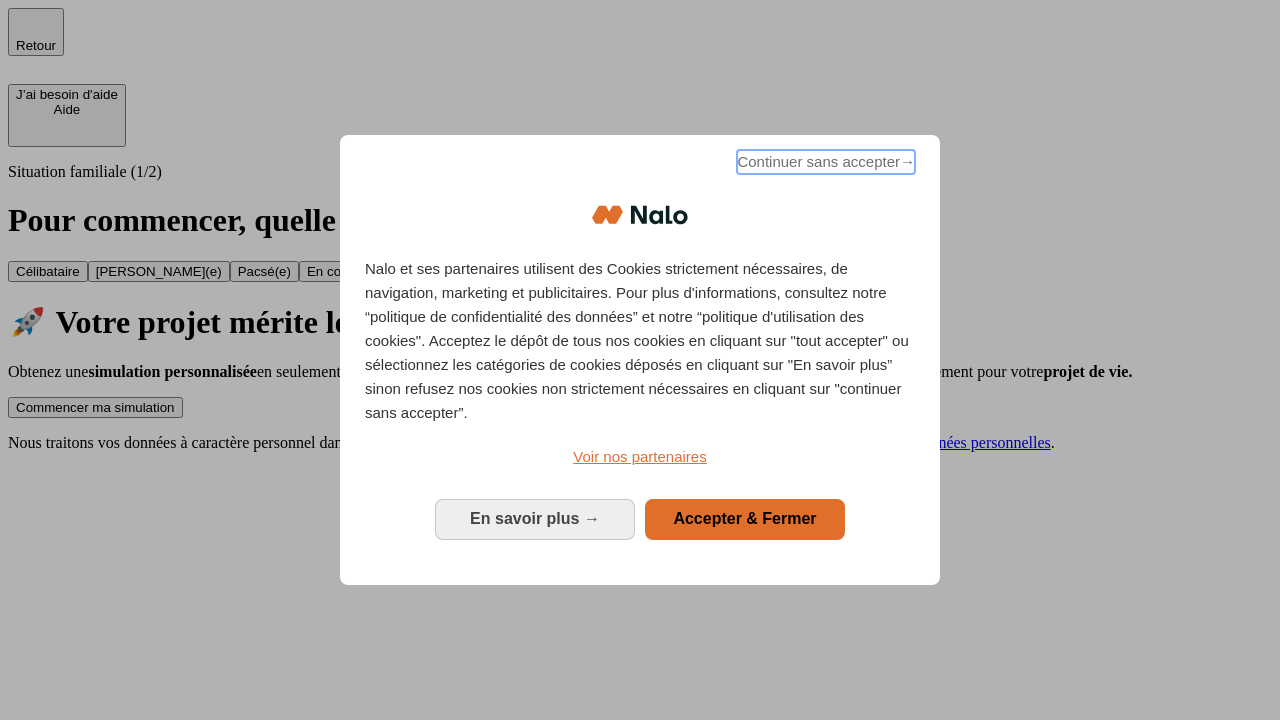 click on "Continuer sans accepter  →" at bounding box center (826, 162) 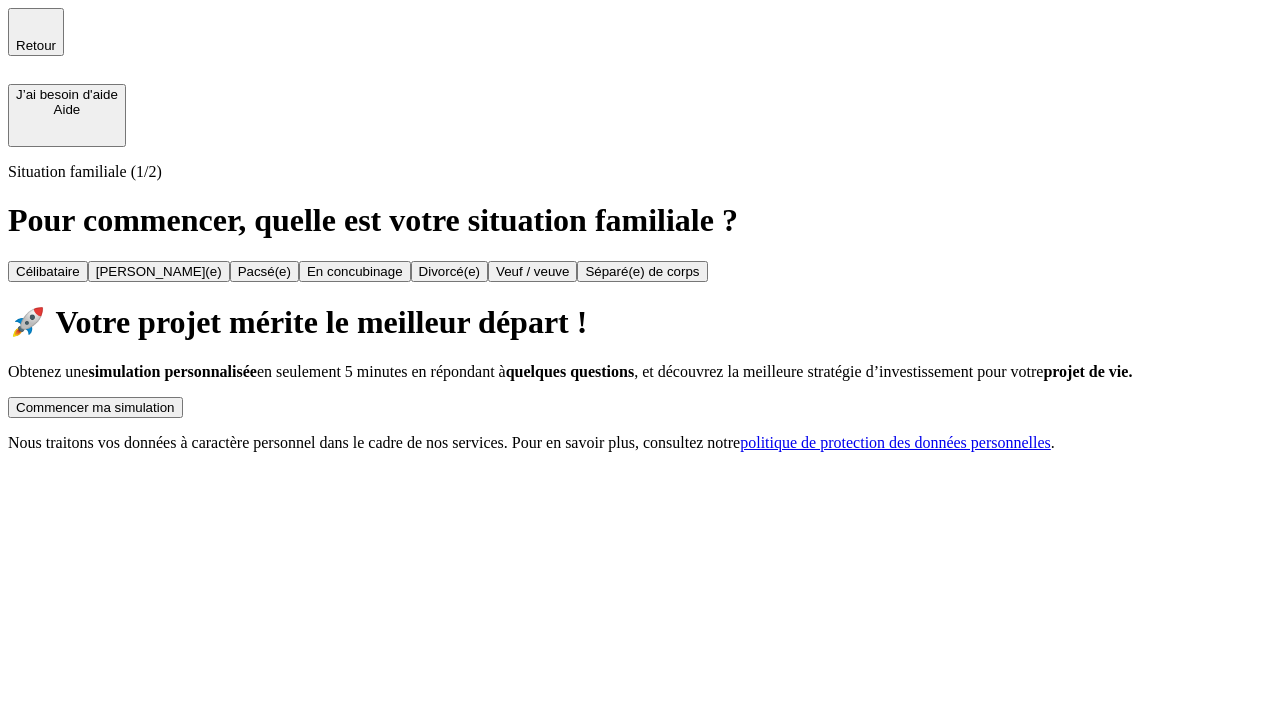 click on "Commencer ma simulation" at bounding box center [95, 407] 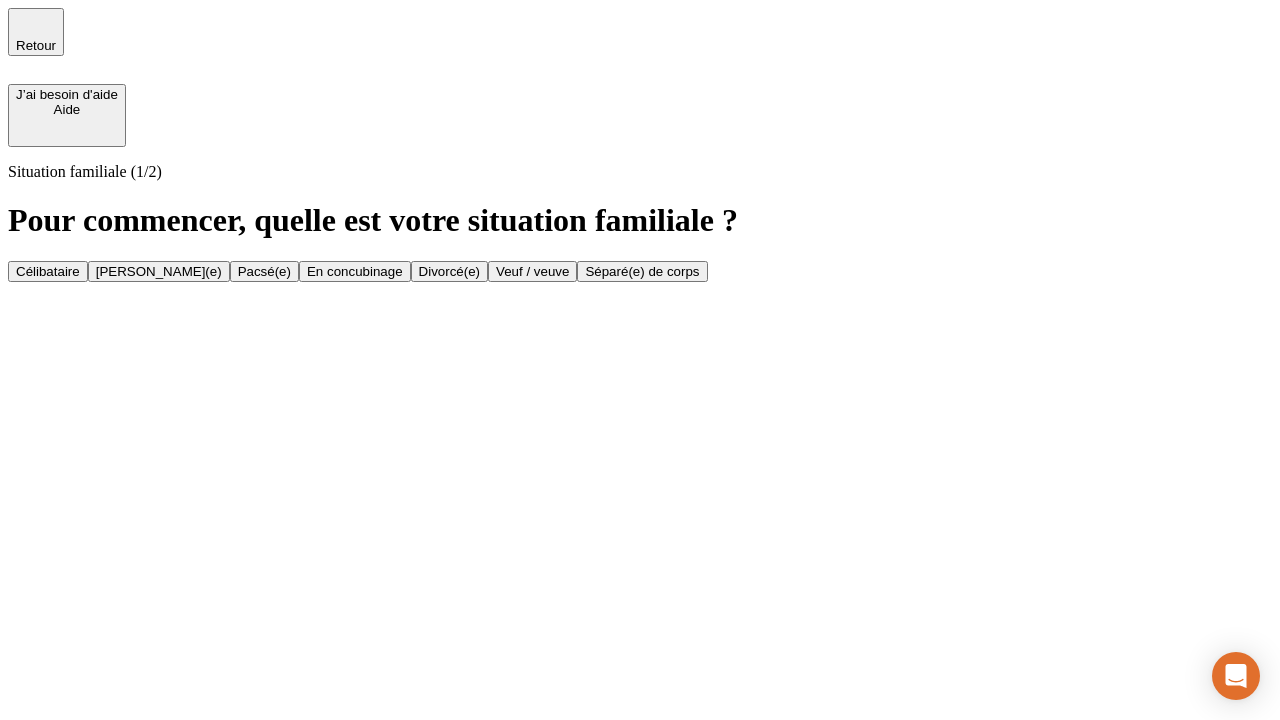 click on "Célibataire" at bounding box center (48, 271) 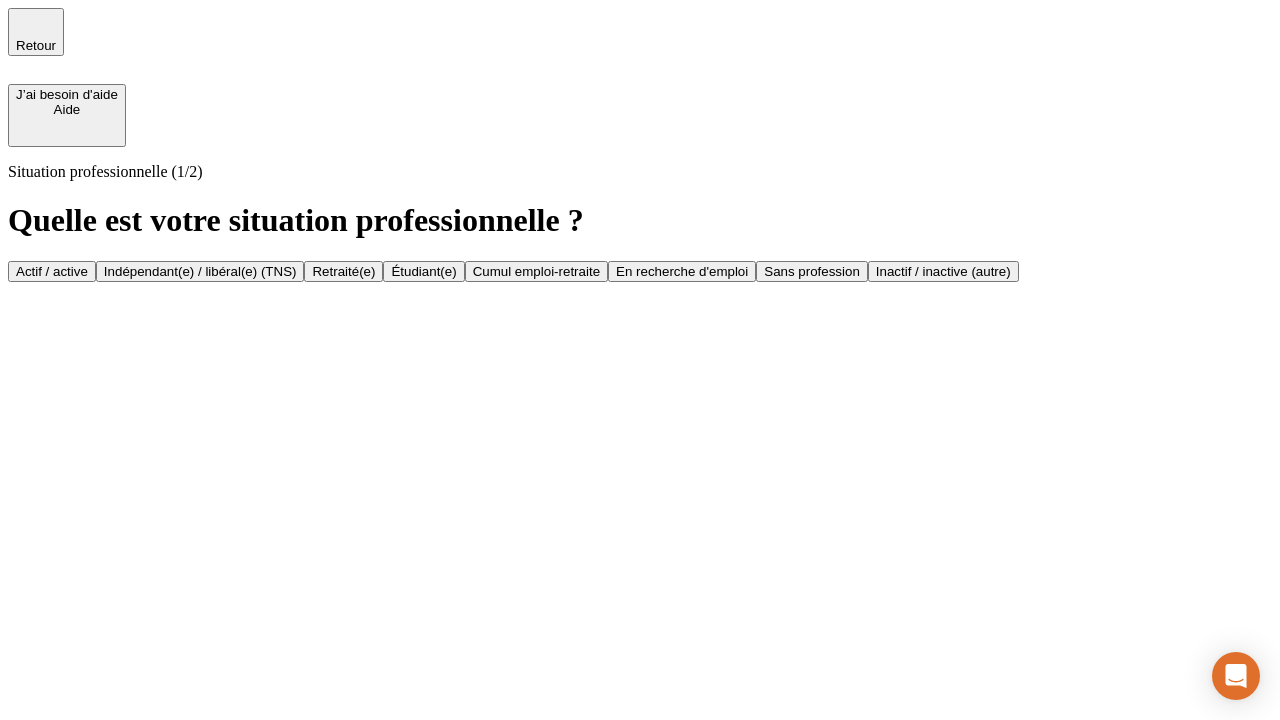 click on "Actif / active" at bounding box center [52, 271] 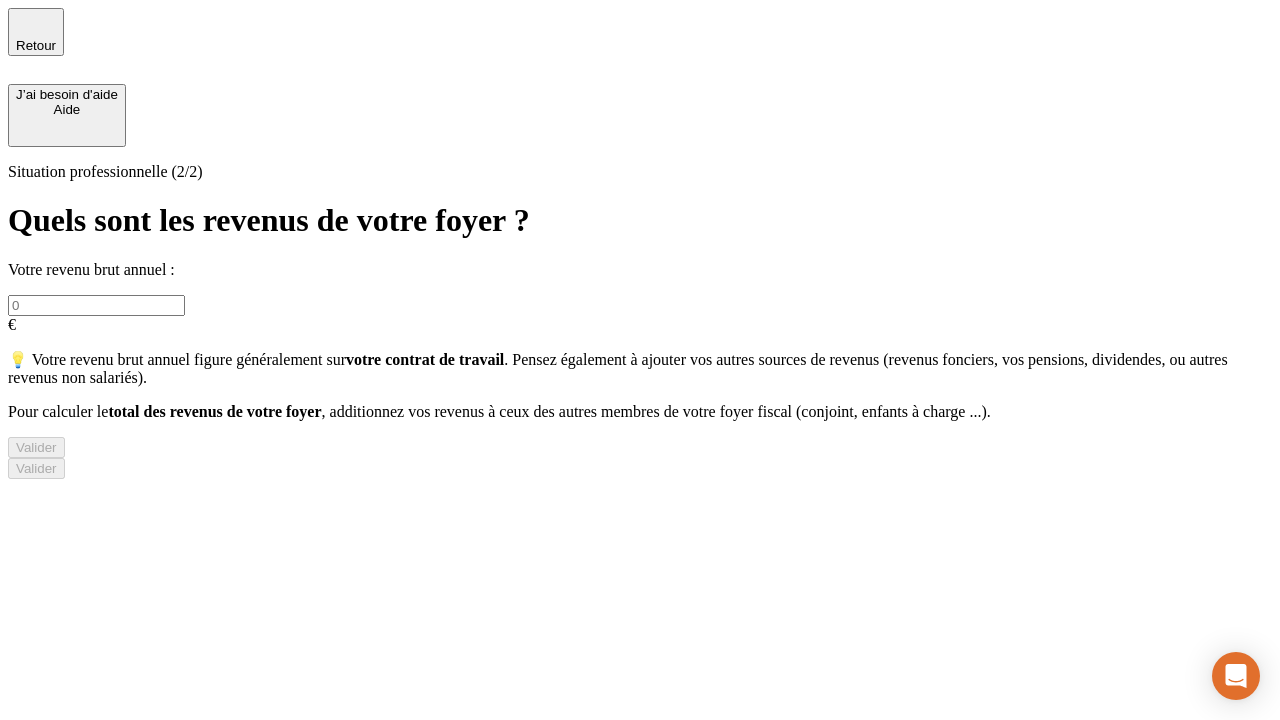 click at bounding box center (96, 305) 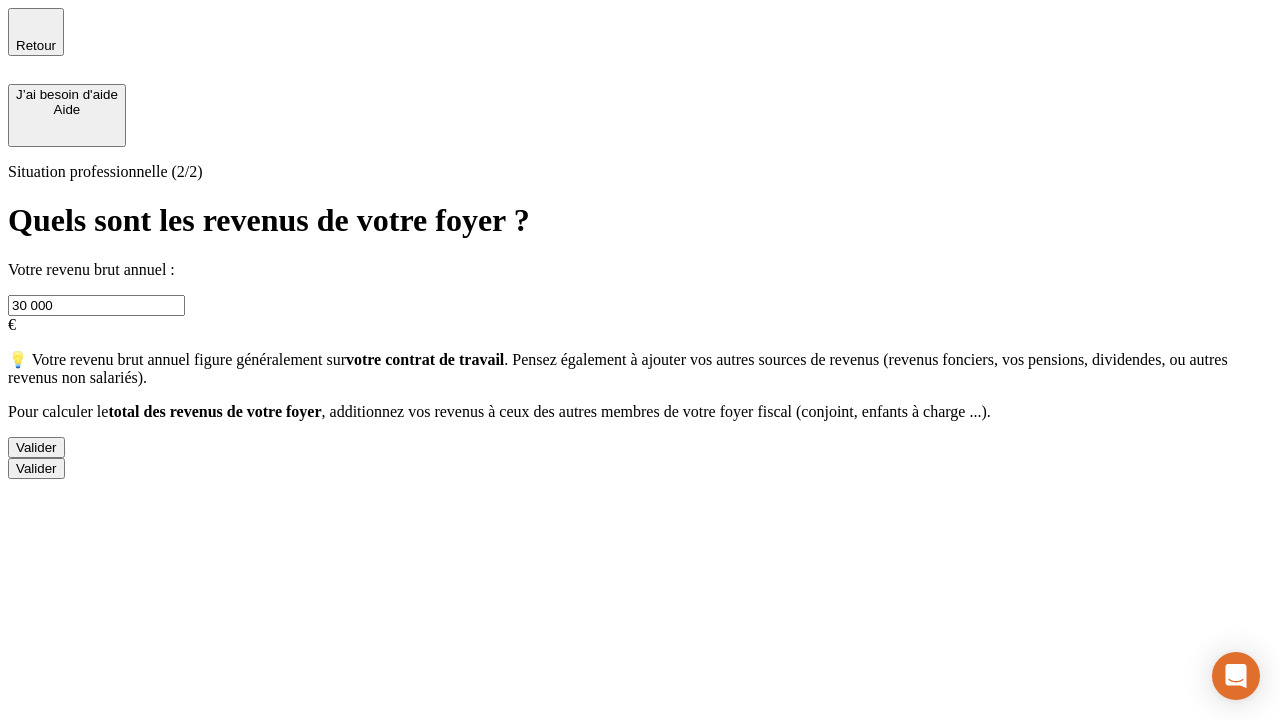 click on "Valider" at bounding box center [36, 447] 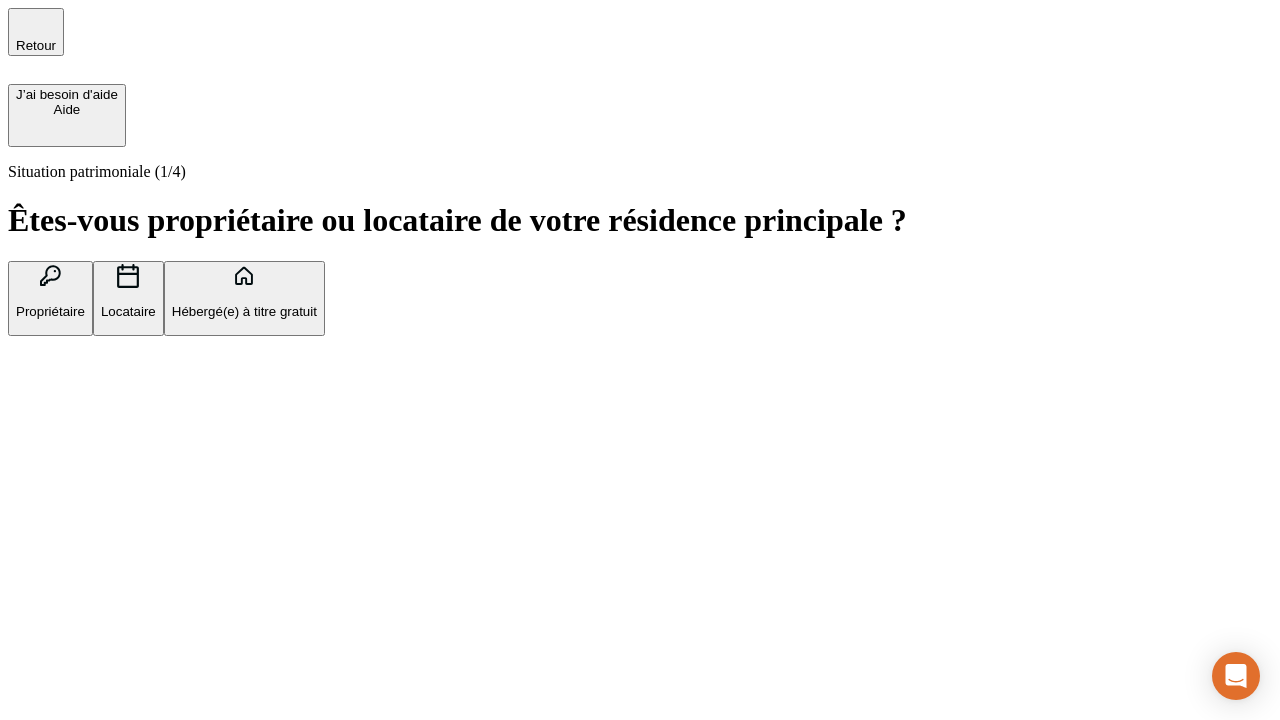 click on "Hébergé(e) à titre gratuit" at bounding box center [244, 311] 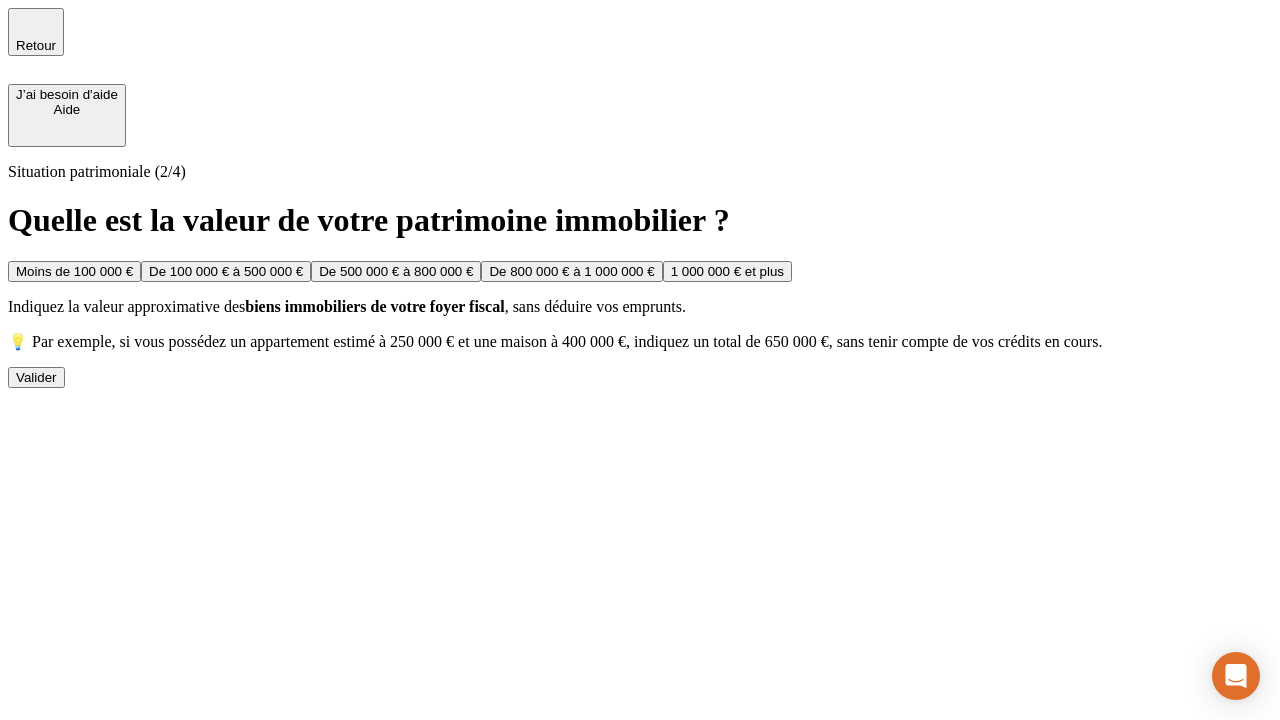 click on "Moins de 100 000 €" at bounding box center [74, 271] 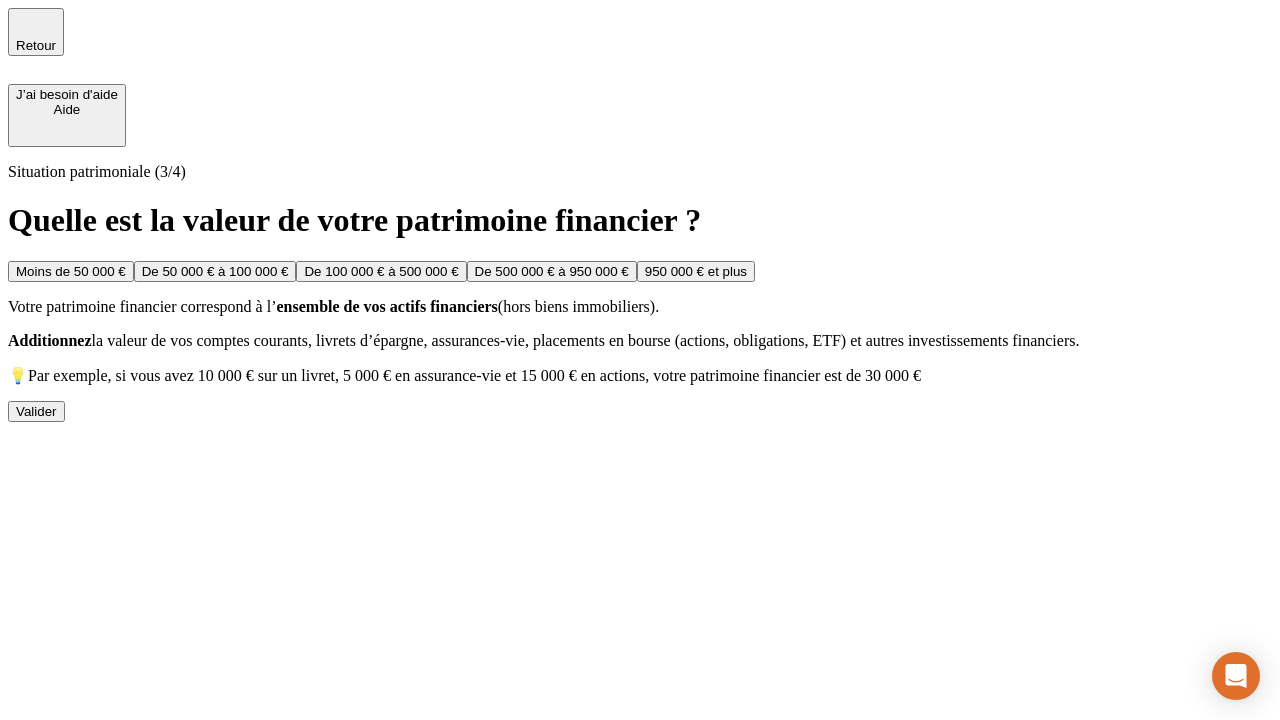 click on "Moins de 50 000 €" at bounding box center [71, 271] 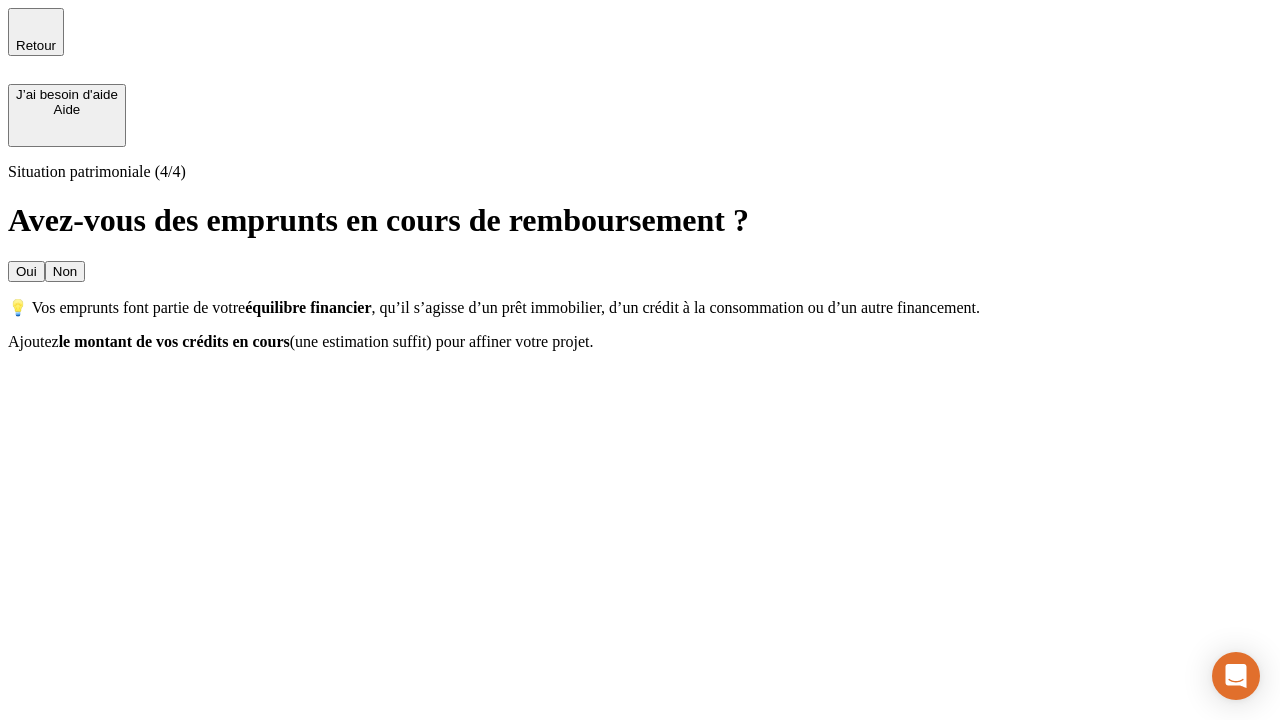 click on "Non" at bounding box center [65, 271] 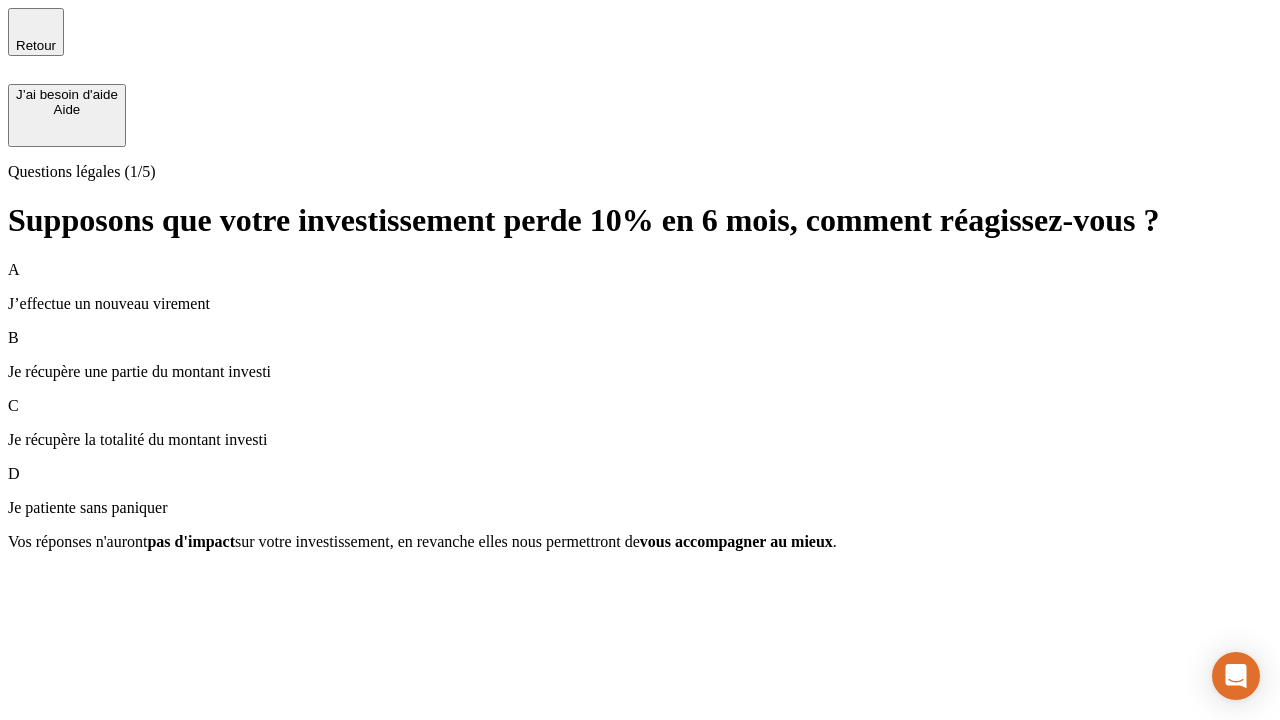click on "A J’effectue un nouveau virement" at bounding box center (640, 287) 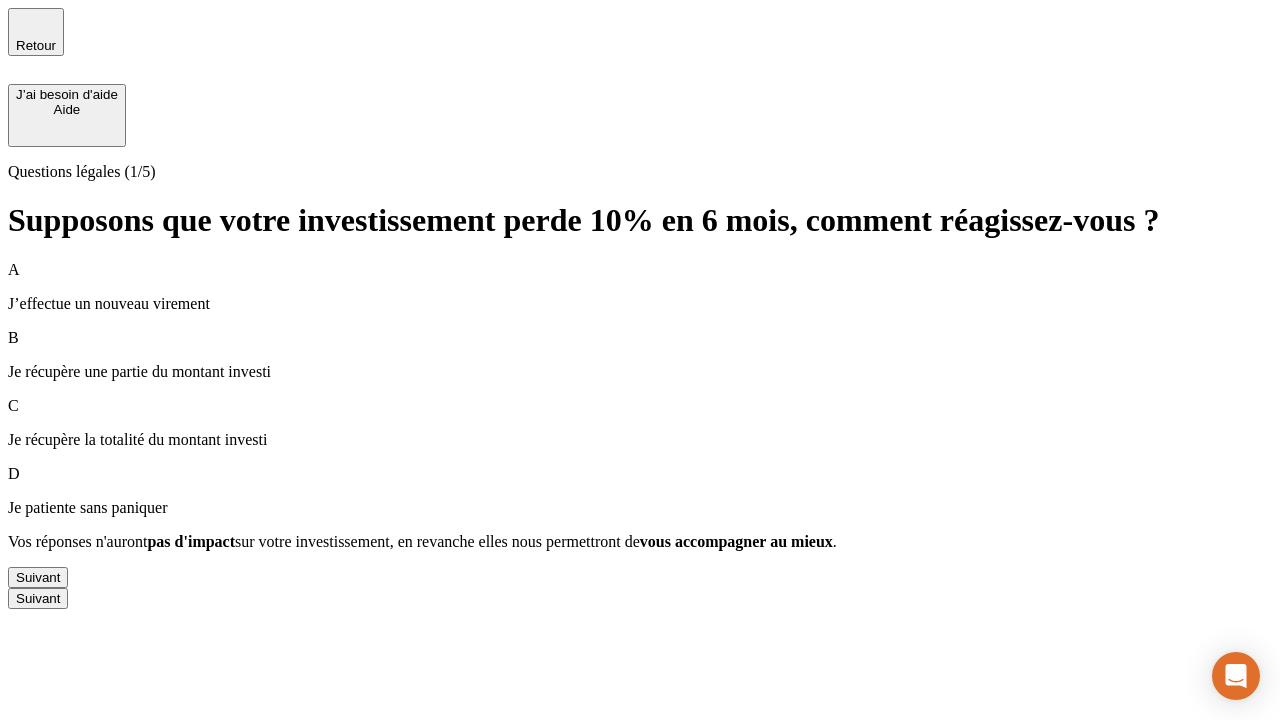 click on "Suivant" at bounding box center (38, 577) 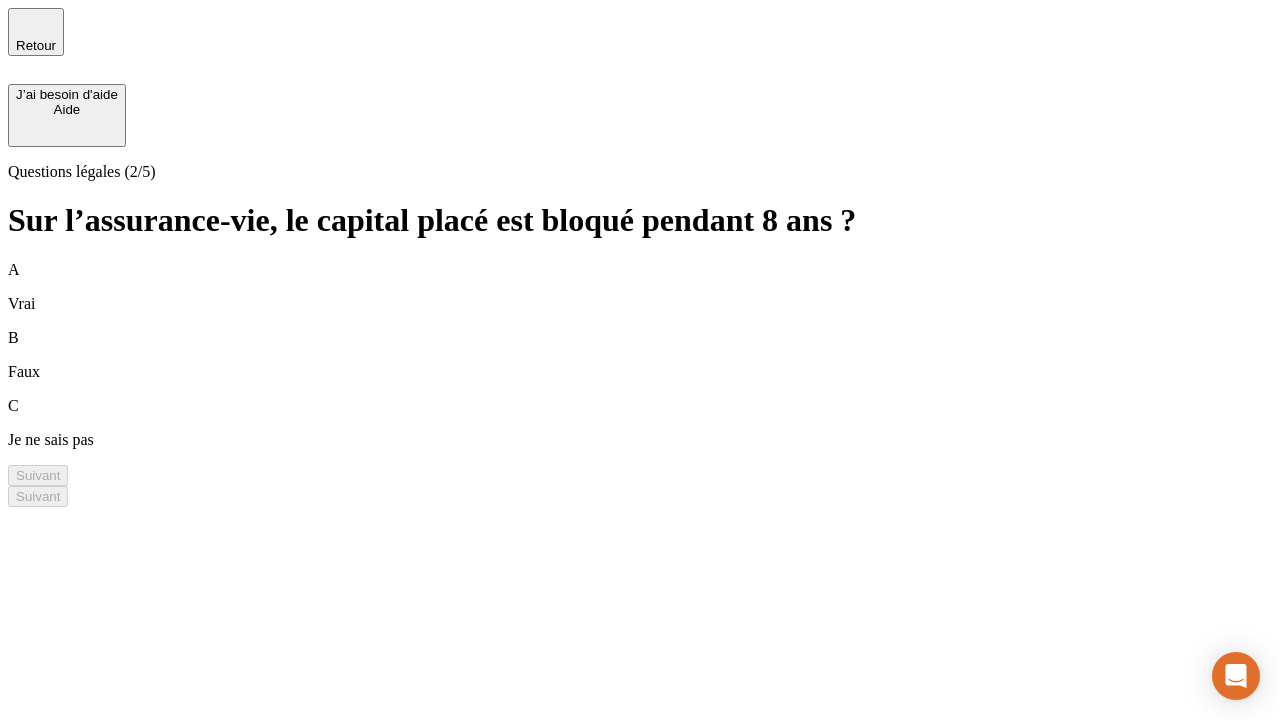 click on "B Faux" at bounding box center [640, 355] 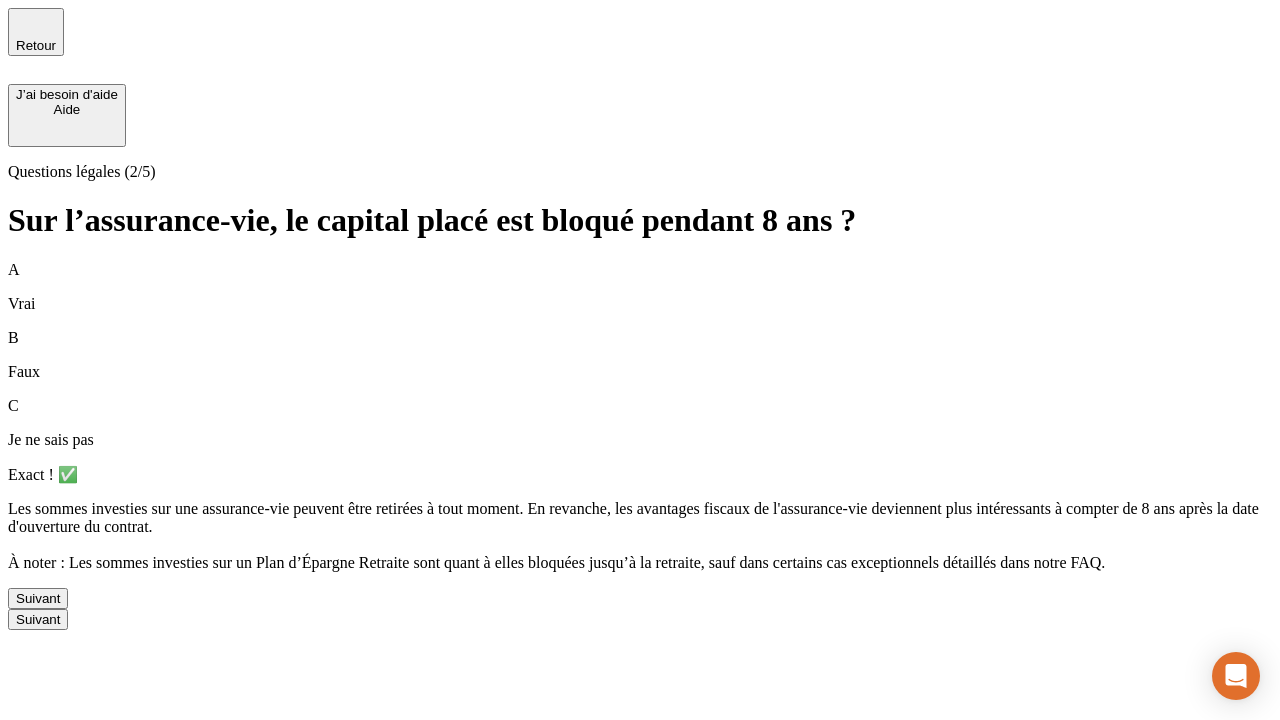 click on "Suivant" at bounding box center [38, 598] 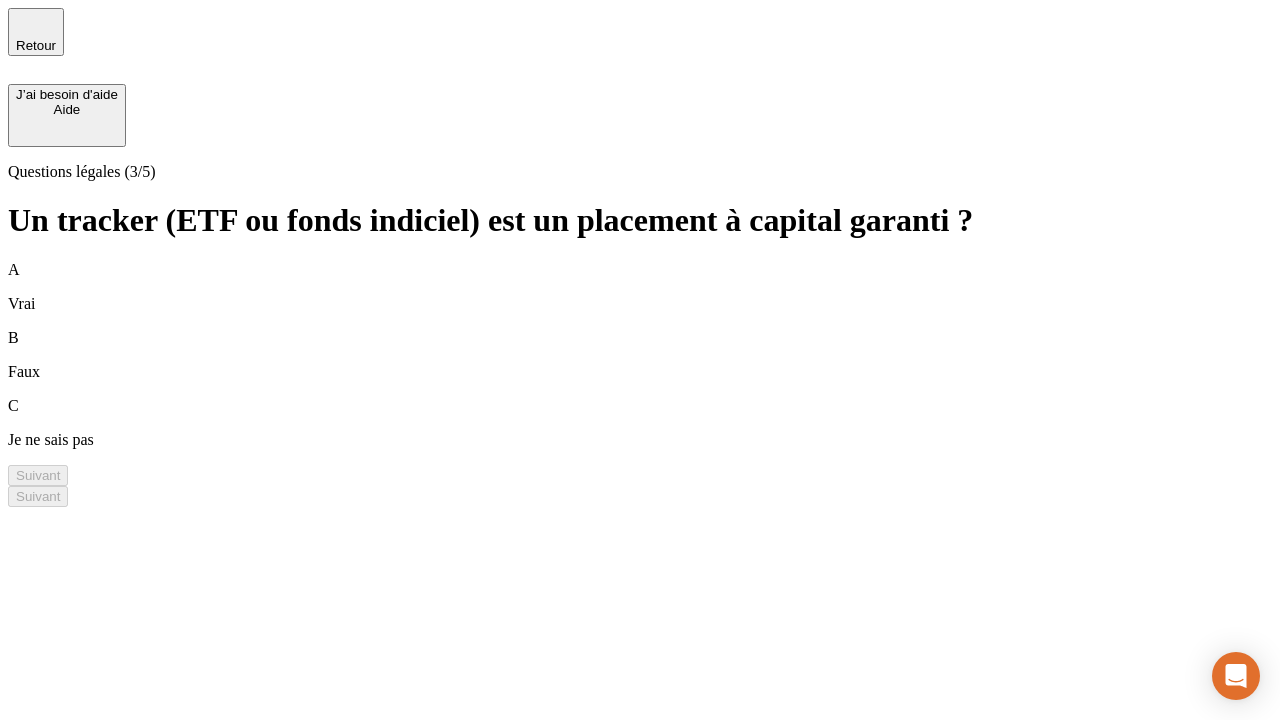click on "B Faux" at bounding box center (640, 355) 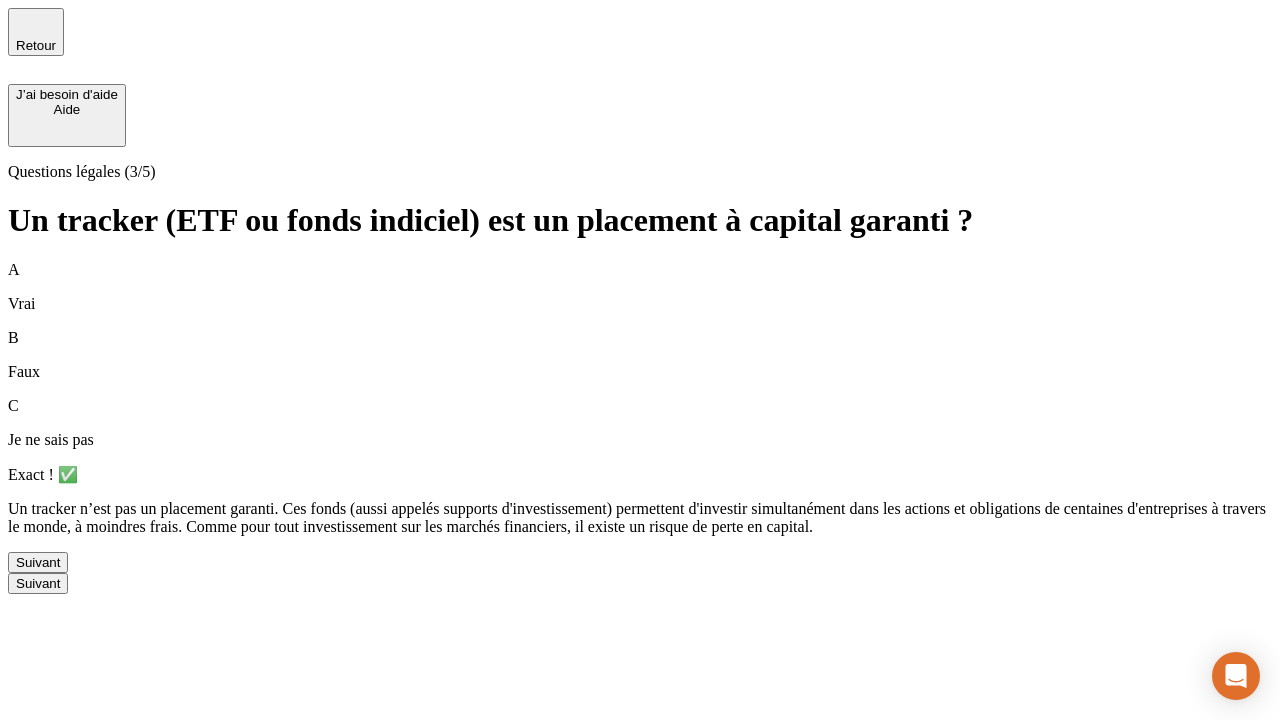 click on "Suivant" at bounding box center [38, 562] 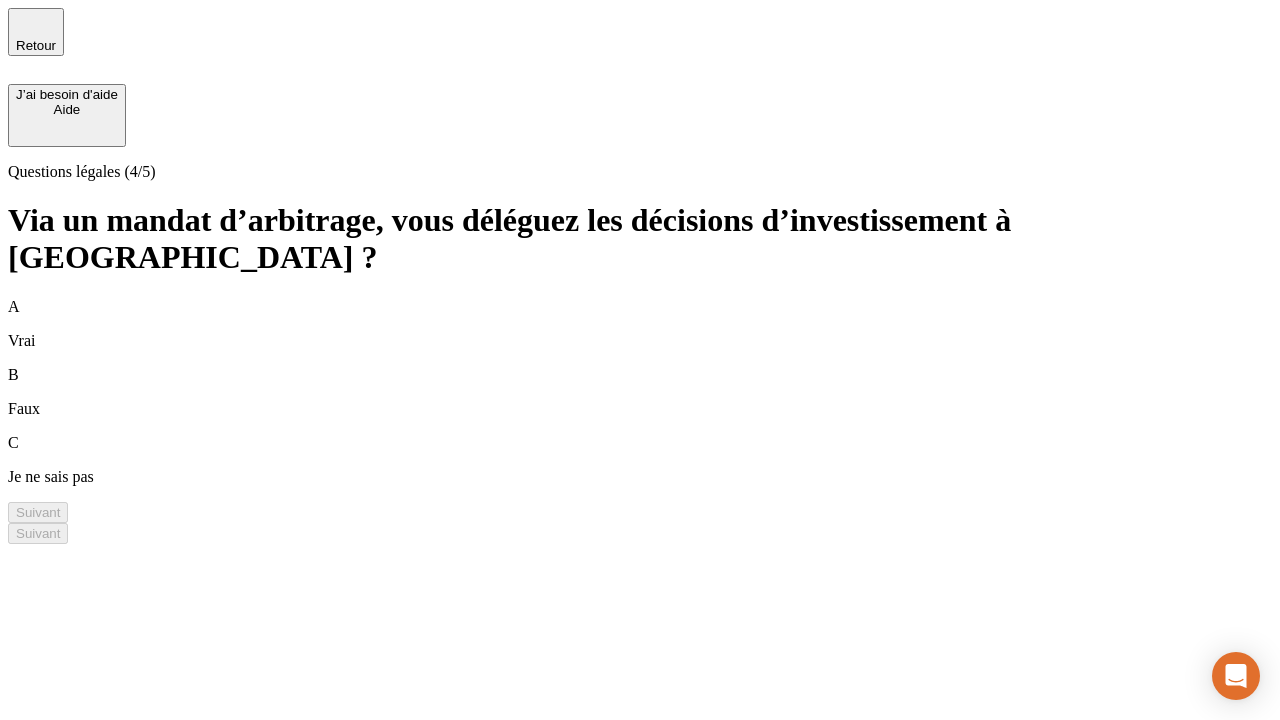 click on "A Vrai" at bounding box center (640, 324) 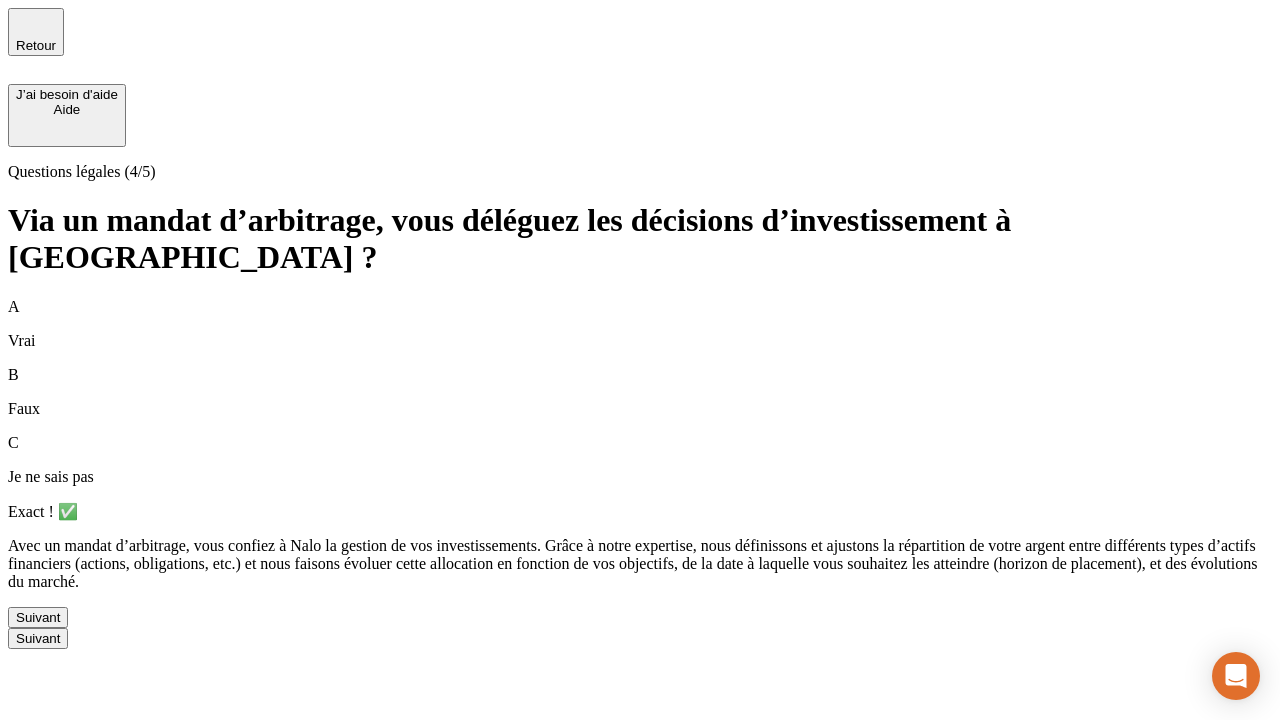 click on "Suivant" at bounding box center (38, 617) 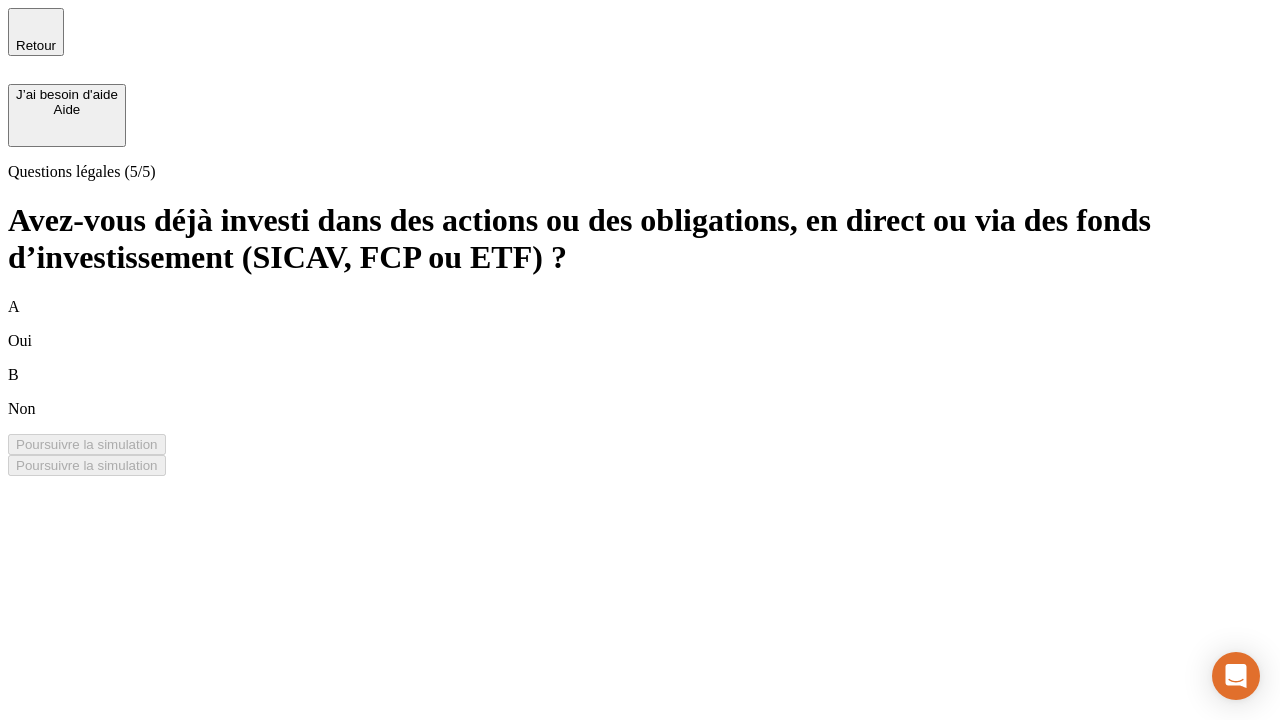 click on "B Non" at bounding box center (640, 392) 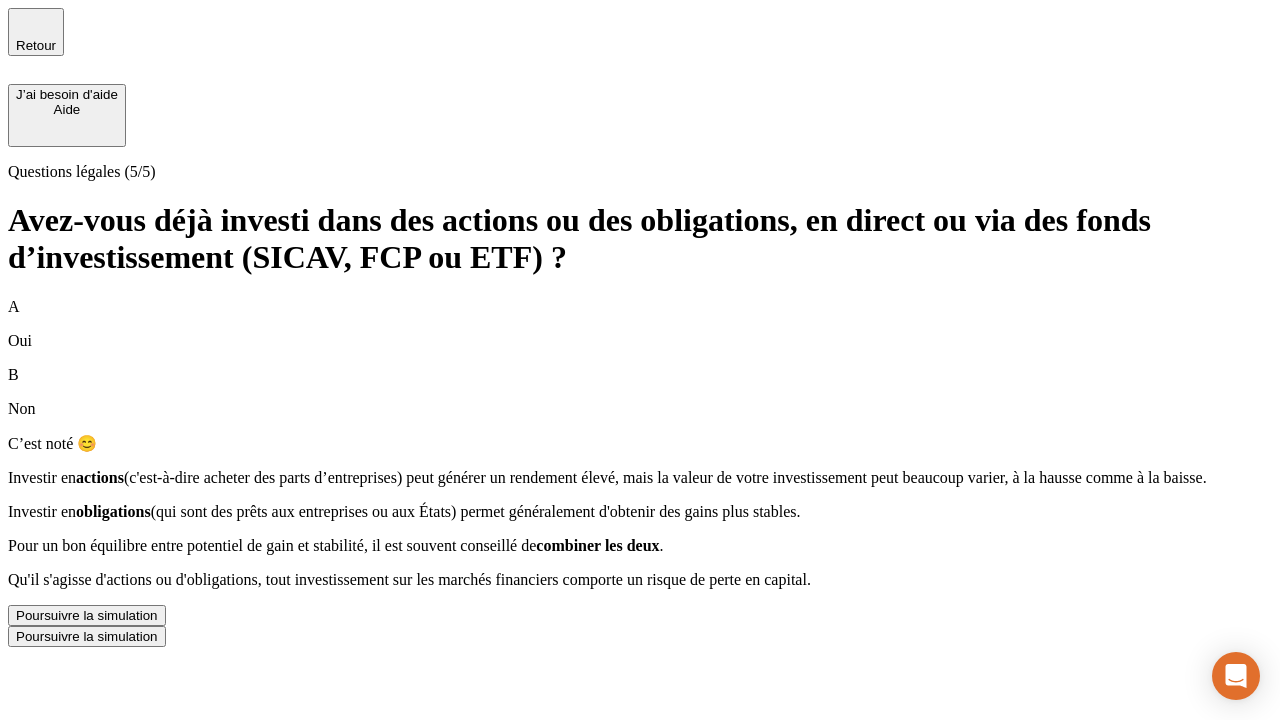 click on "Poursuivre la simulation" at bounding box center (87, 615) 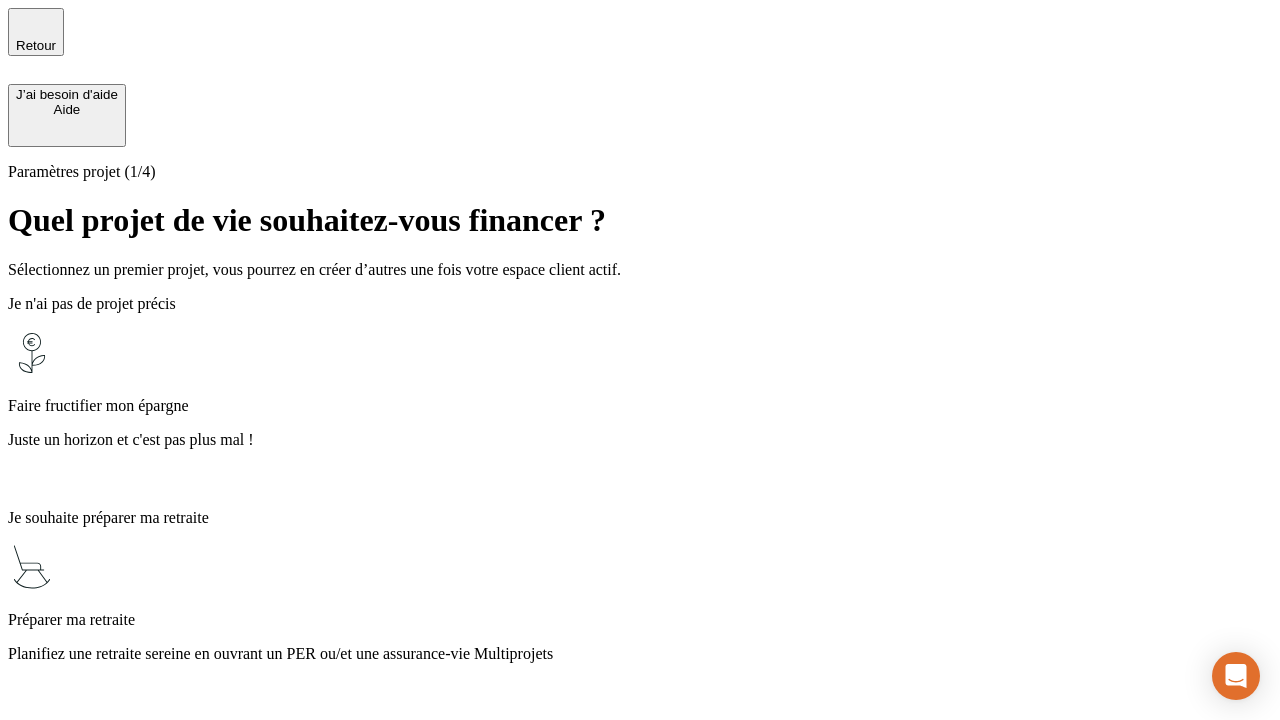 click on "Juste un horizon et c'est pas plus mal !" at bounding box center [640, 440] 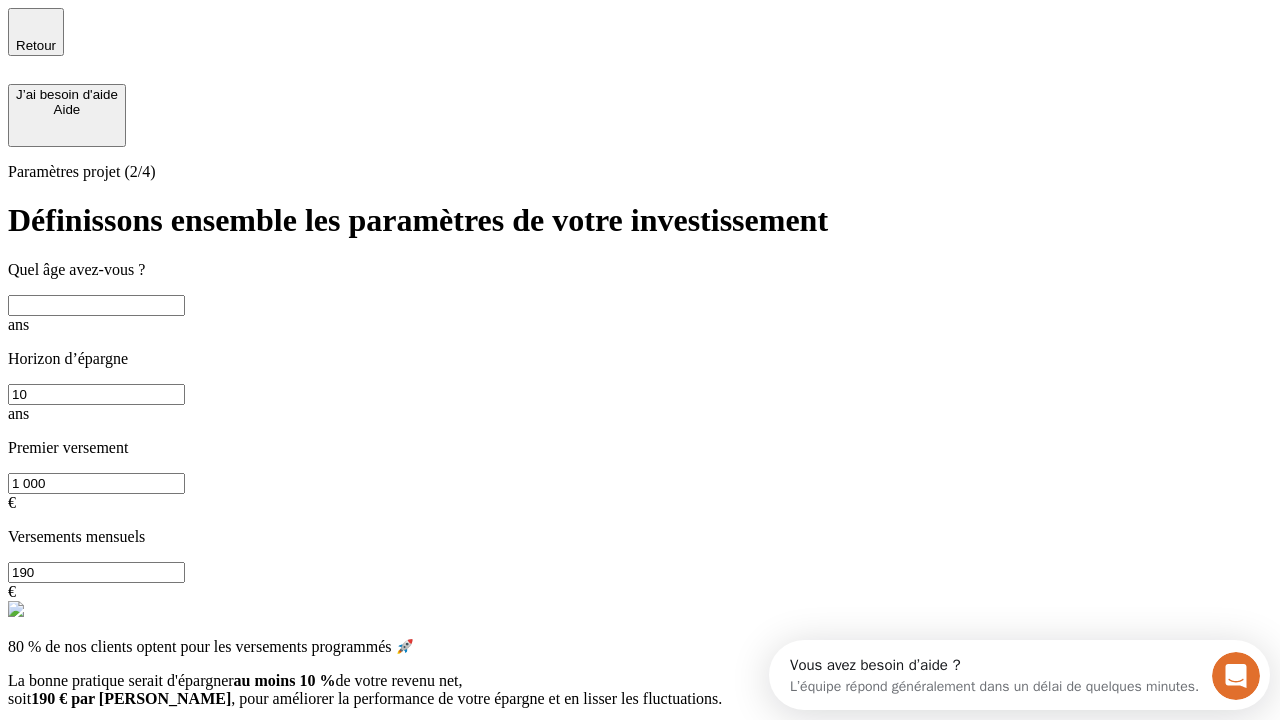 scroll, scrollTop: 0, scrollLeft: 0, axis: both 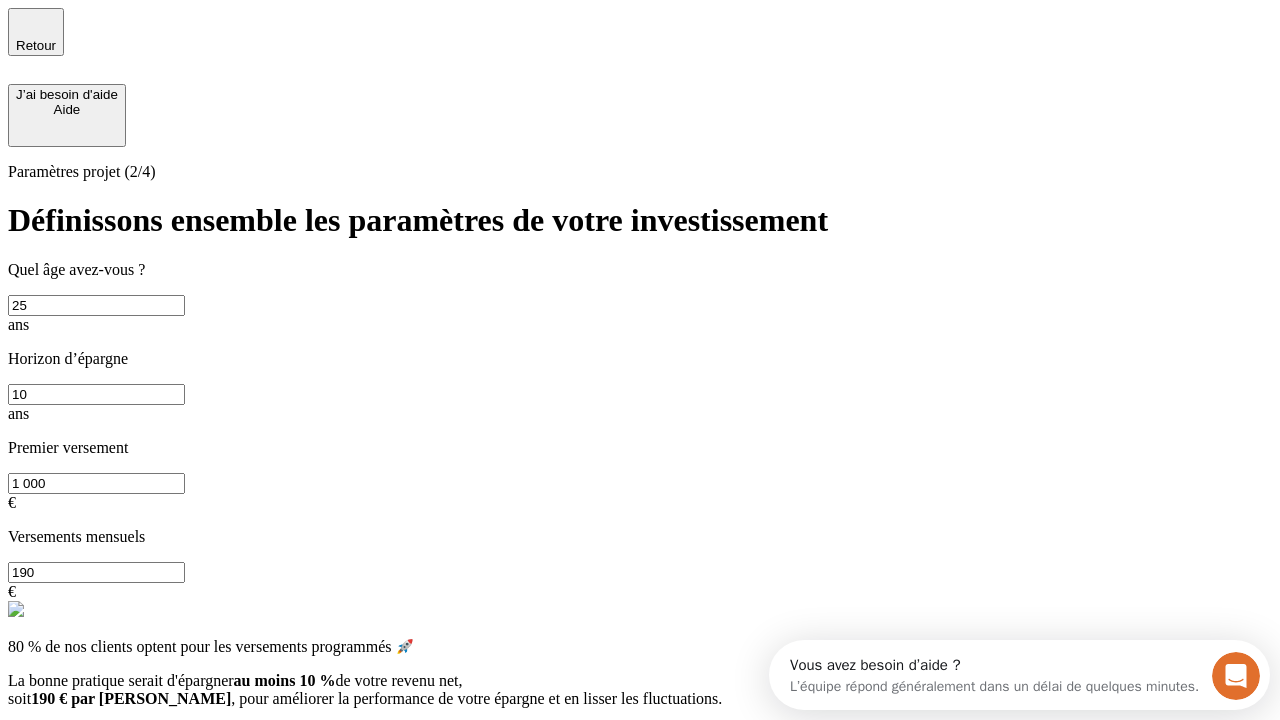 type on "25" 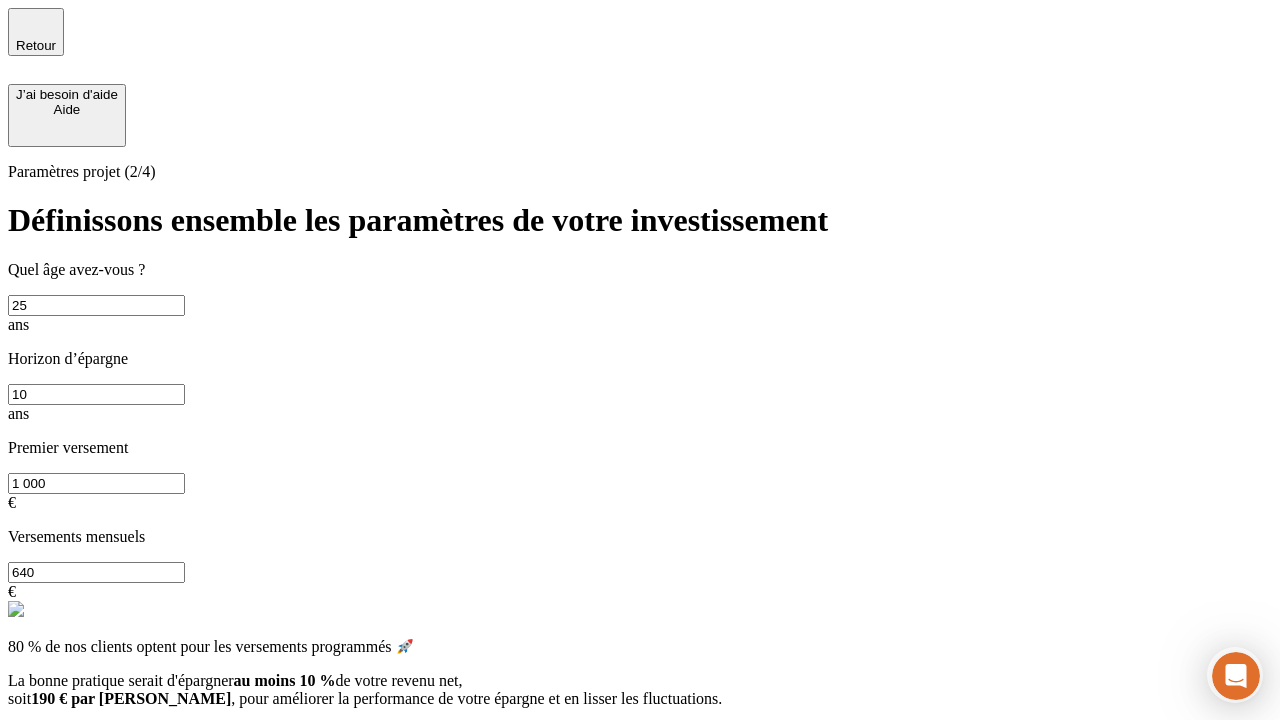 type on "640" 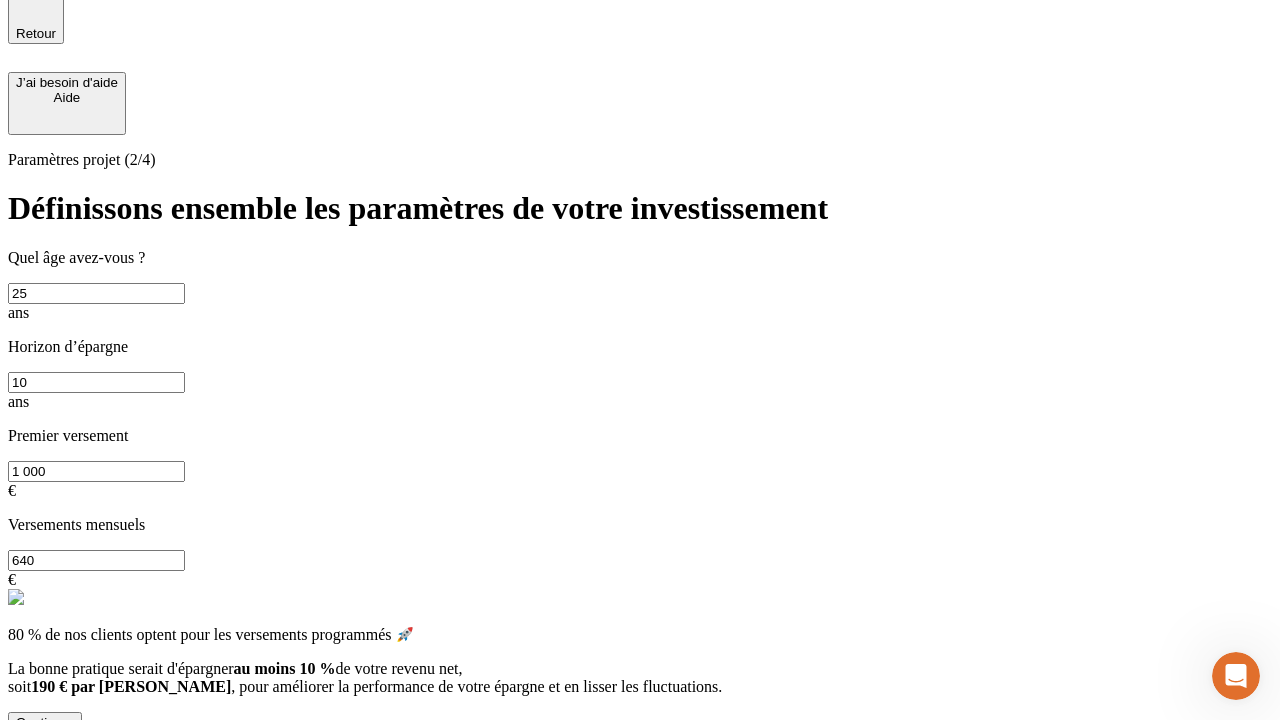 scroll, scrollTop: 0, scrollLeft: 0, axis: both 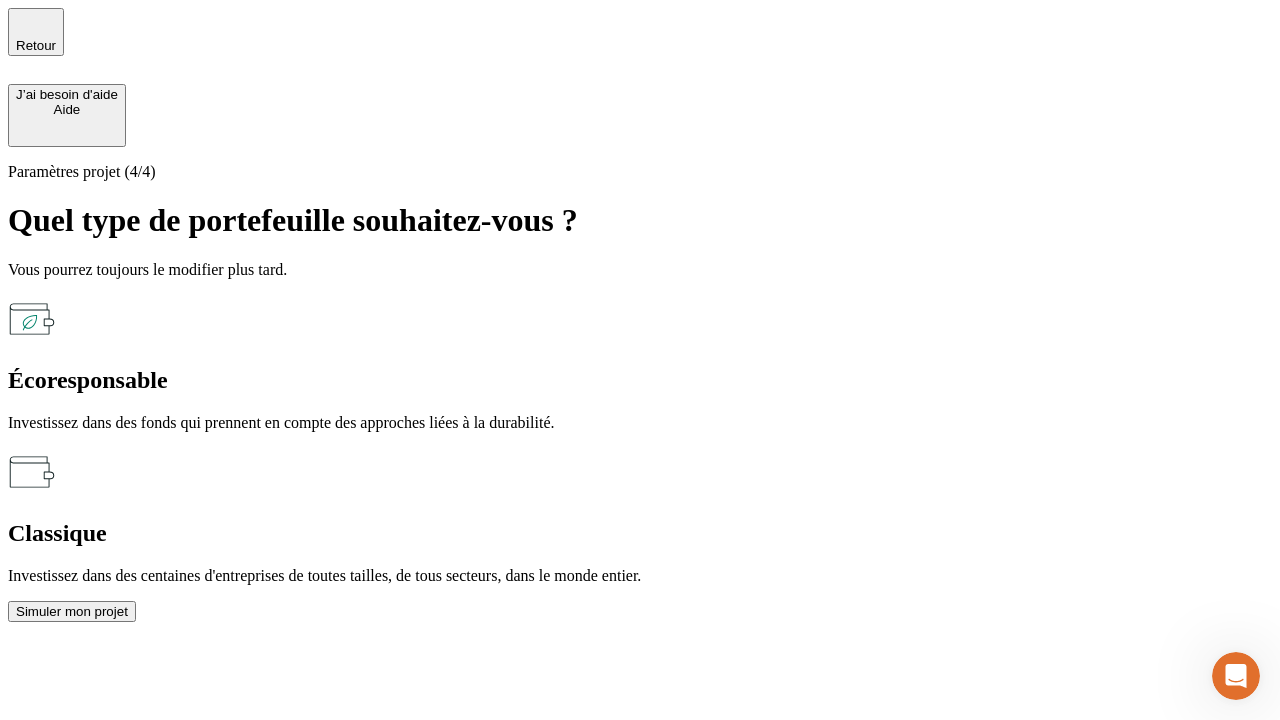 click on "Classique" at bounding box center (640, 533) 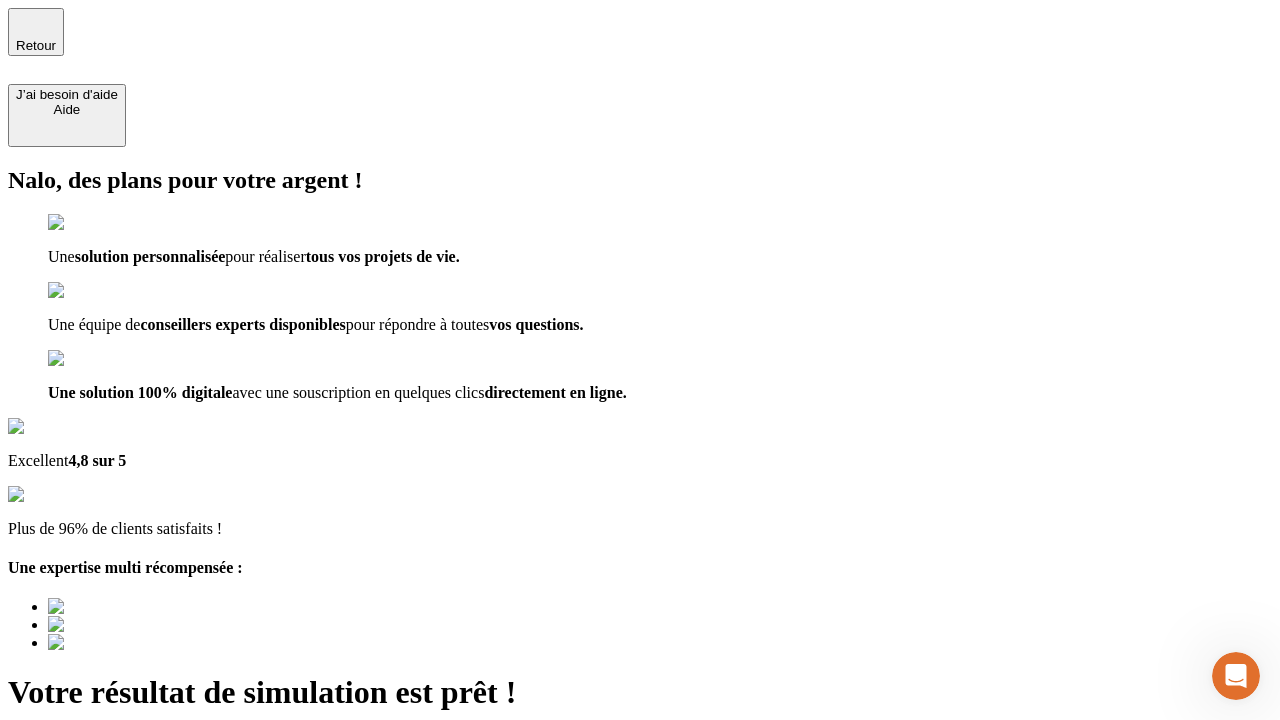 click on "Découvrir ma simulation" at bounding box center [87, 847] 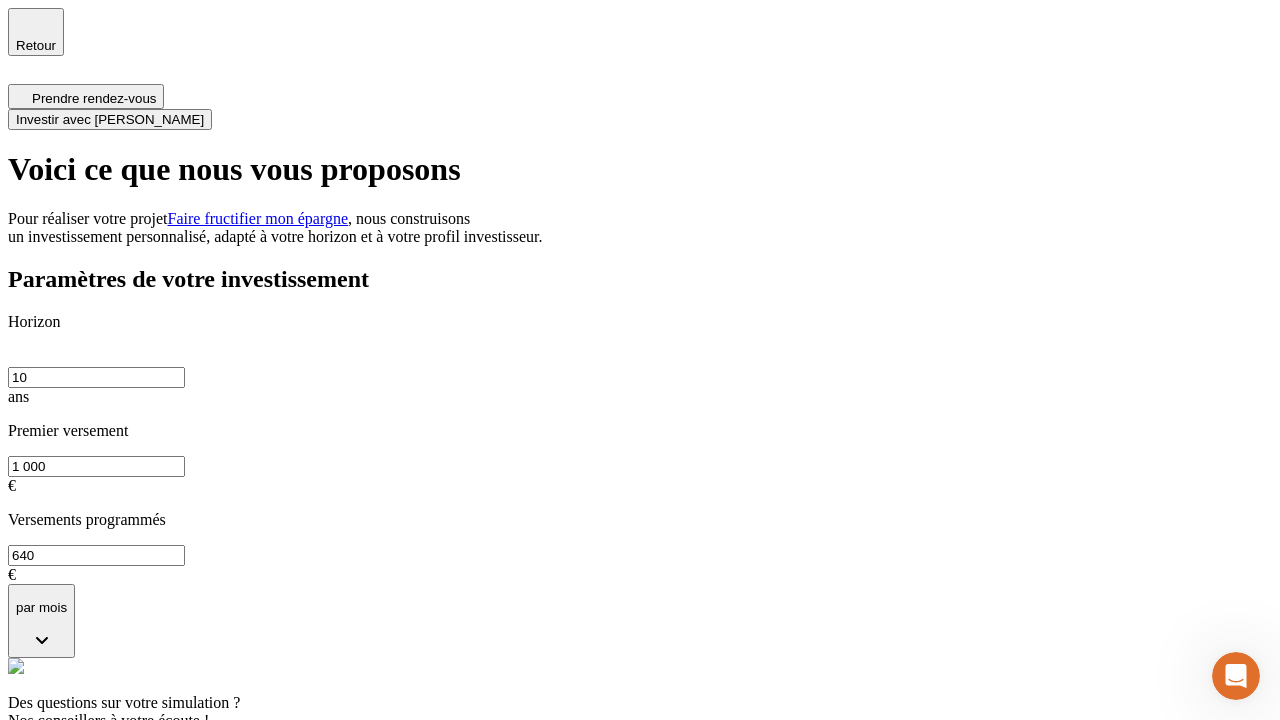 click on "Investir avec [PERSON_NAME]" at bounding box center (110, 119) 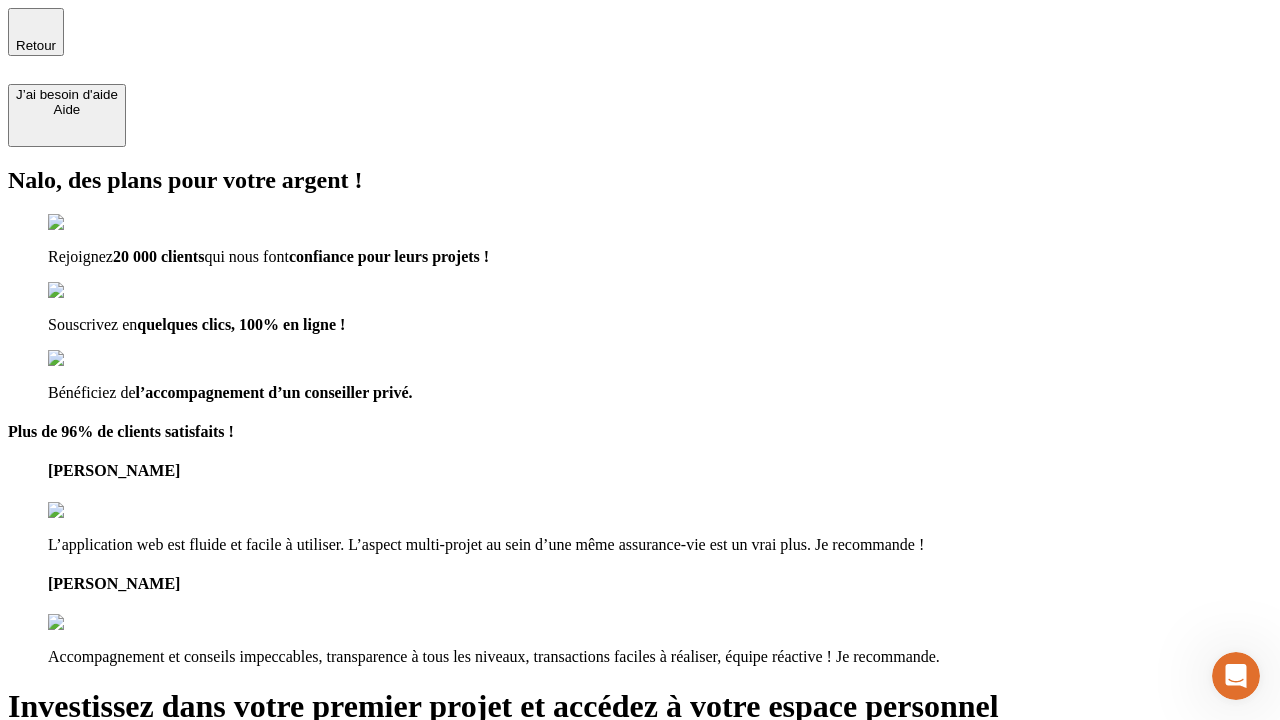 type on "[EMAIL_ADDRESS][PERSON_NAME][DOMAIN_NAME]" 